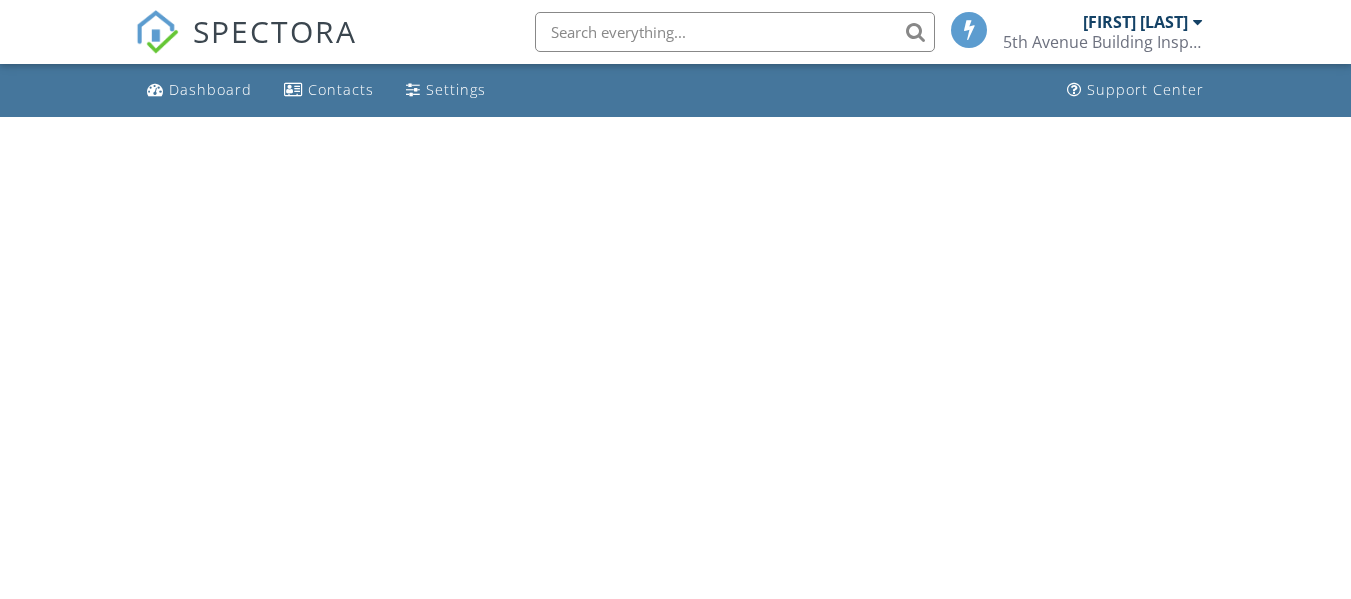 scroll, scrollTop: 0, scrollLeft: 0, axis: both 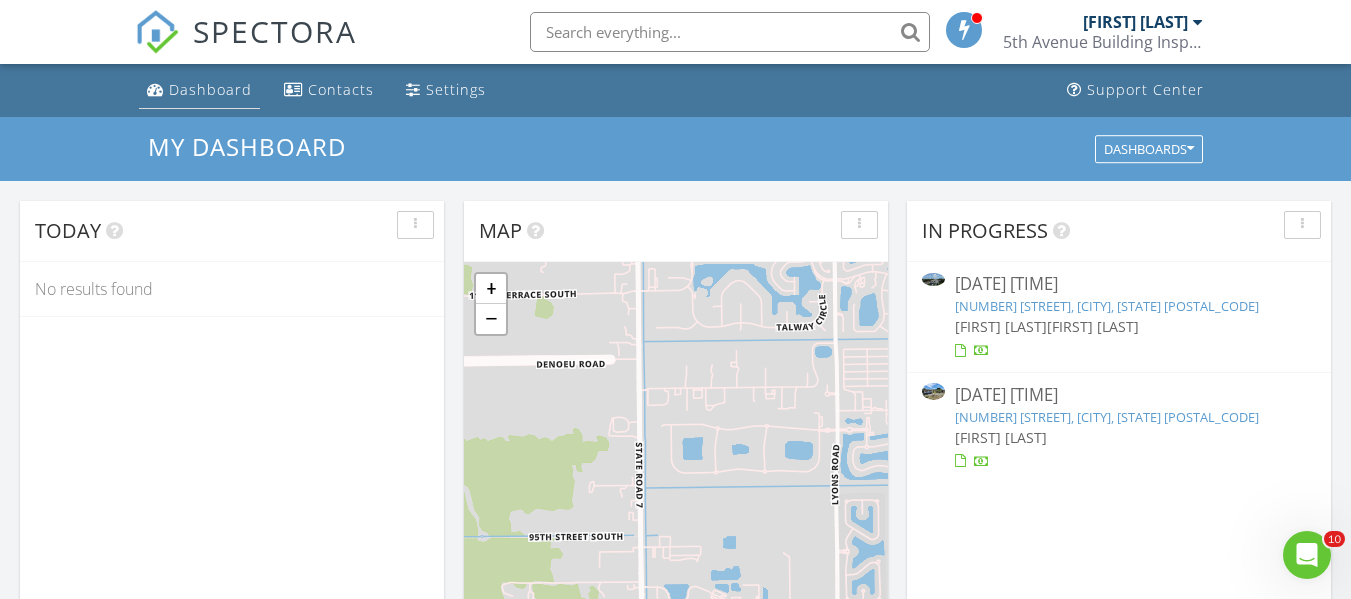 click on "Dashboard" at bounding box center [210, 89] 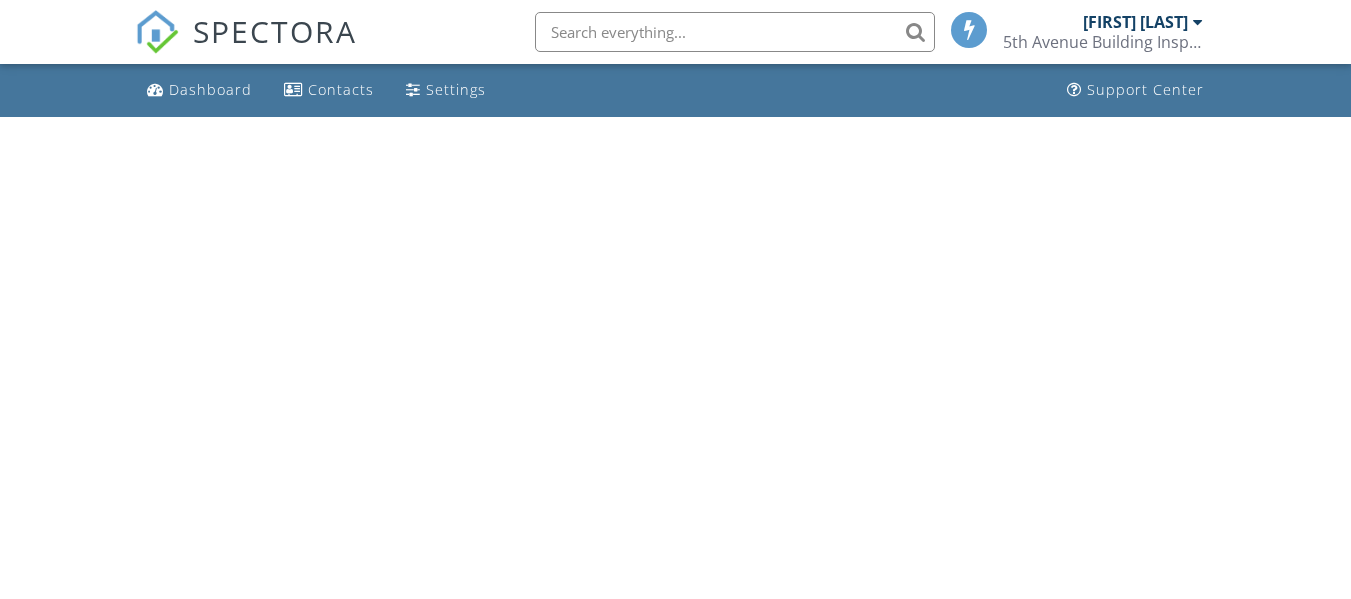 scroll, scrollTop: 0, scrollLeft: 0, axis: both 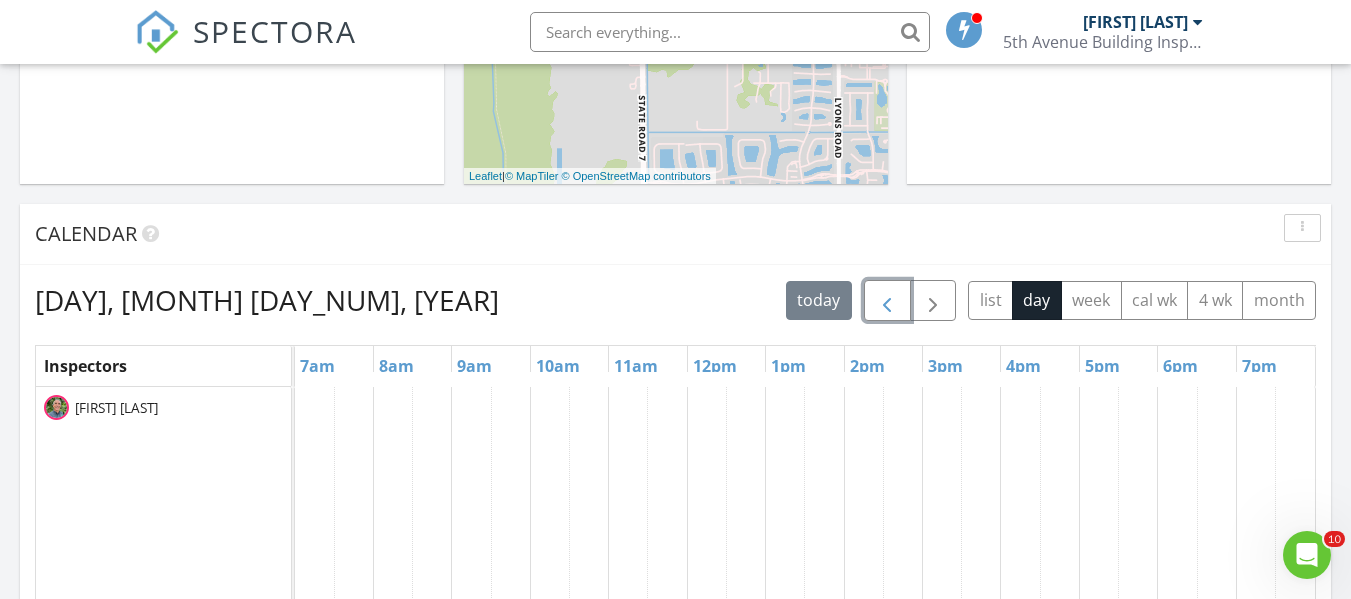 click at bounding box center [887, 301] 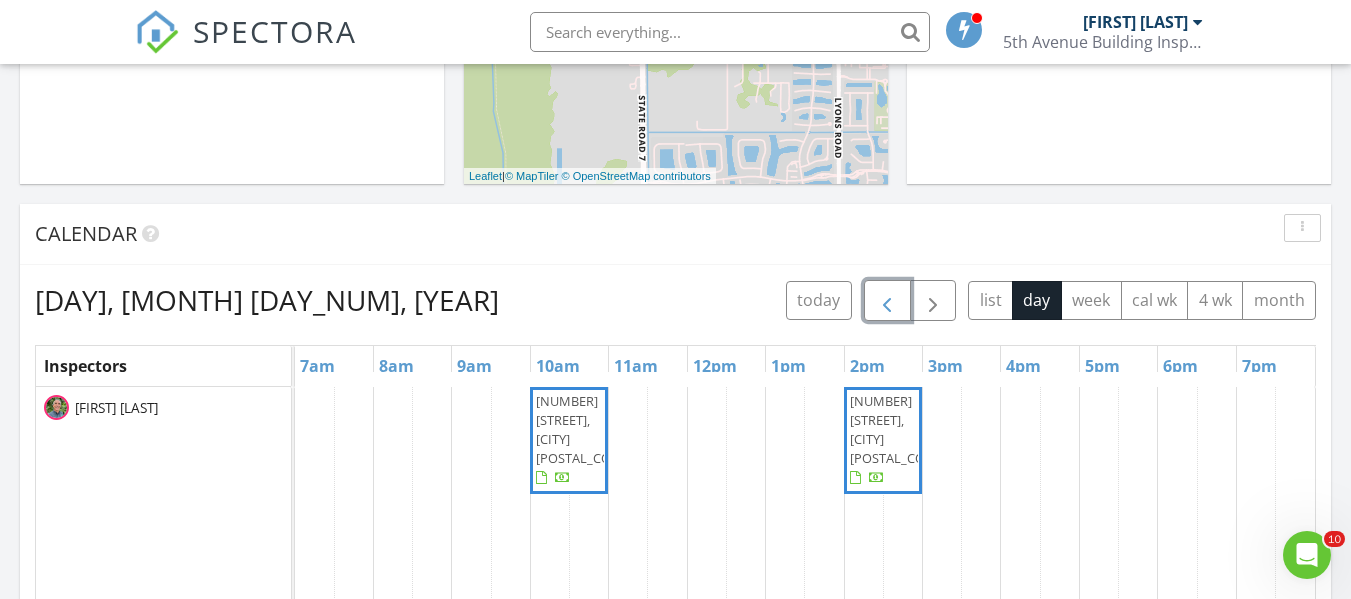 click on "249 Beverly Rd, West Palm Beach 33405" at bounding box center (583, 430) 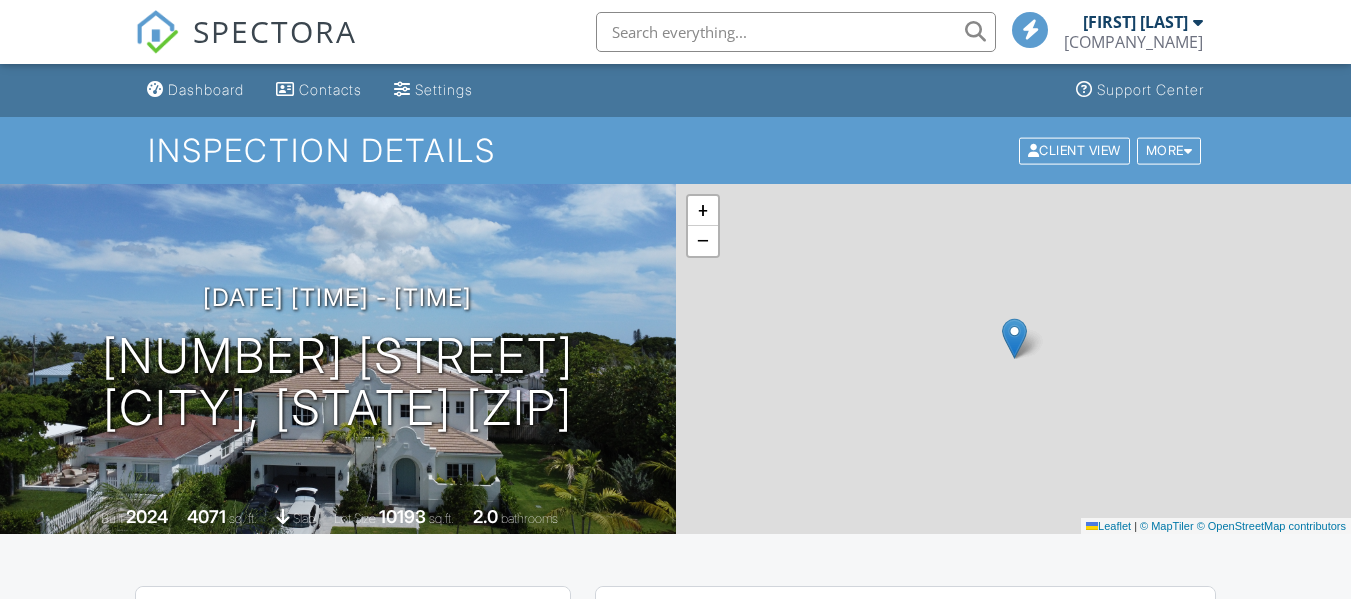 scroll, scrollTop: 0, scrollLeft: 0, axis: both 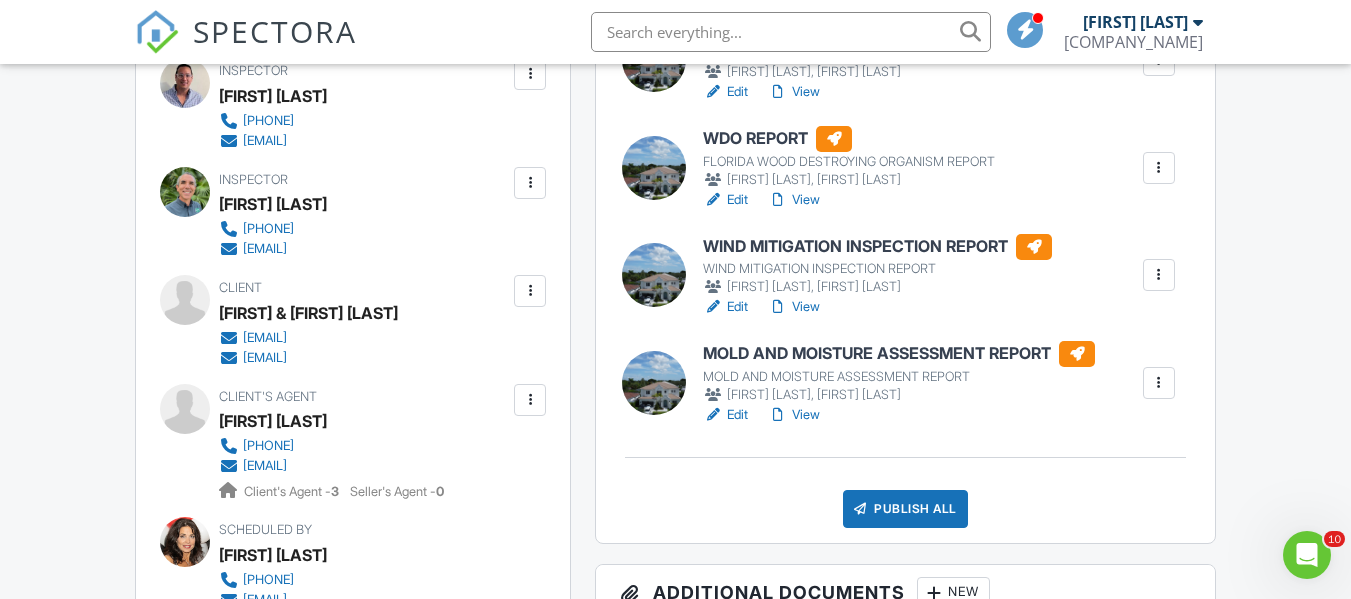 drag, startPoint x: 1355, startPoint y: 71, endPoint x: 1359, endPoint y: 159, distance: 88.09086 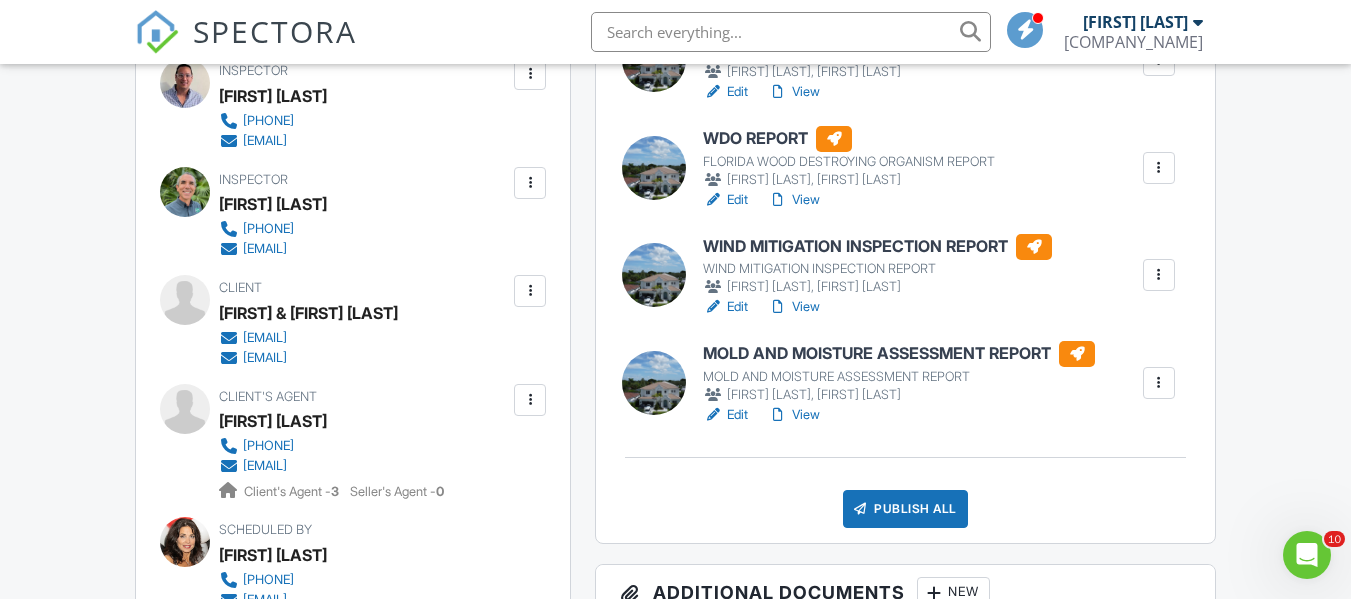 click on "MOLD AND MOISTURE ASSESSMENT REPORT" at bounding box center [899, 354] 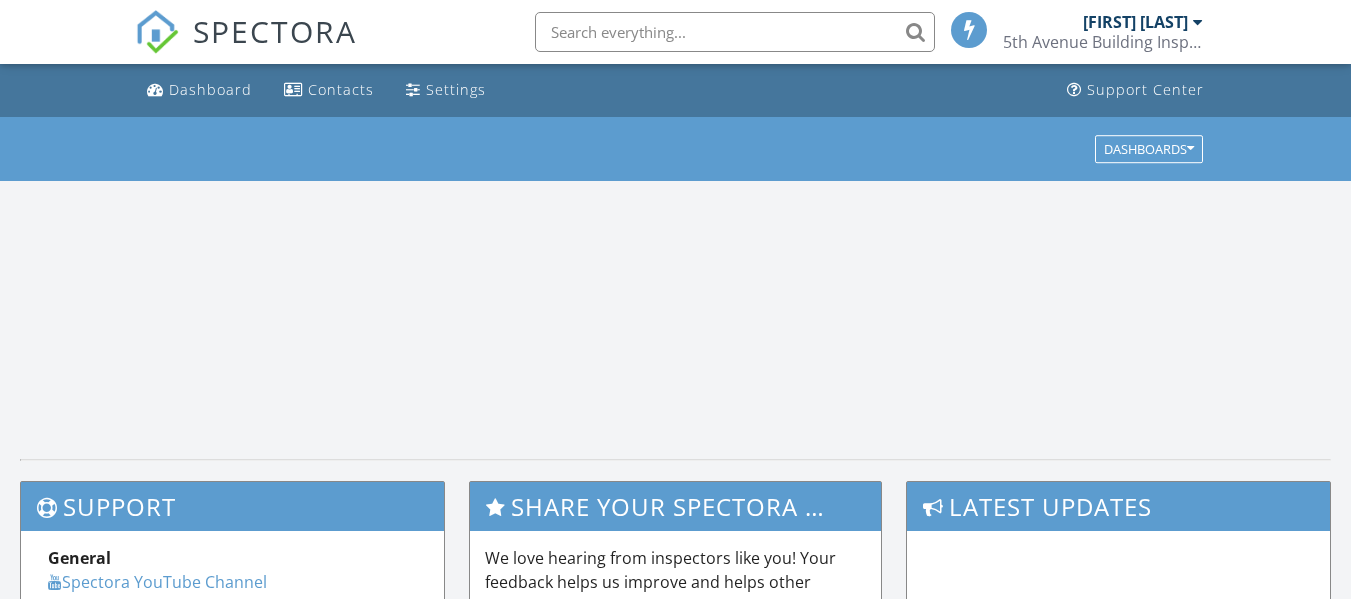 scroll, scrollTop: 0, scrollLeft: 0, axis: both 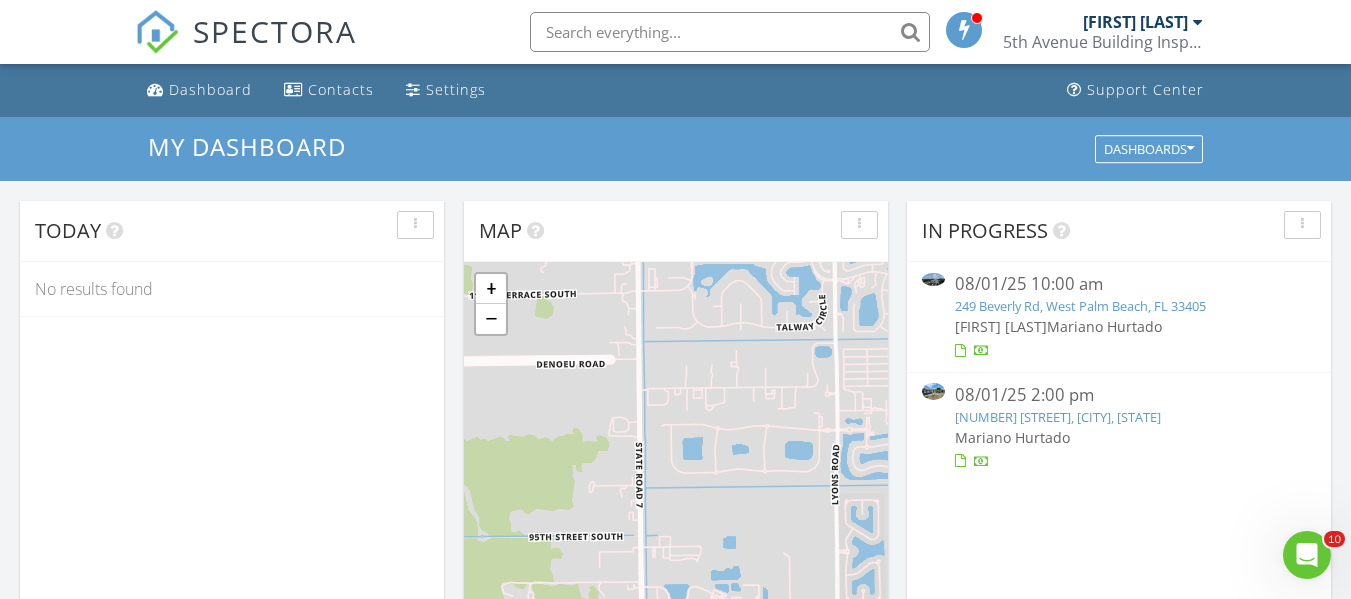 click on "Today             No results found           Map               + − Leaflet  |  © MapTiler   © OpenStreetMap contributors     In Progress                   08/01/25 10:00 am   [NUMBER] [STREET], [CITY], [STATE]
[FIRST] [LAST]
[FIRST] [LAST]
08/01/25 2:00 pm   [NUMBER] [STREET], [CITY], [STATE]
[FIRST] [LAST]
Calendar                 Saturday, August 2, 2025 today list day week cal wk 4 wk month Inspectors 7am 8am 9am 10am 11am 12pm 1pm 2pm 3pm 4pm 5pm 6pm 7pm [FIRST] [LAST]" at bounding box center [675, 1091] 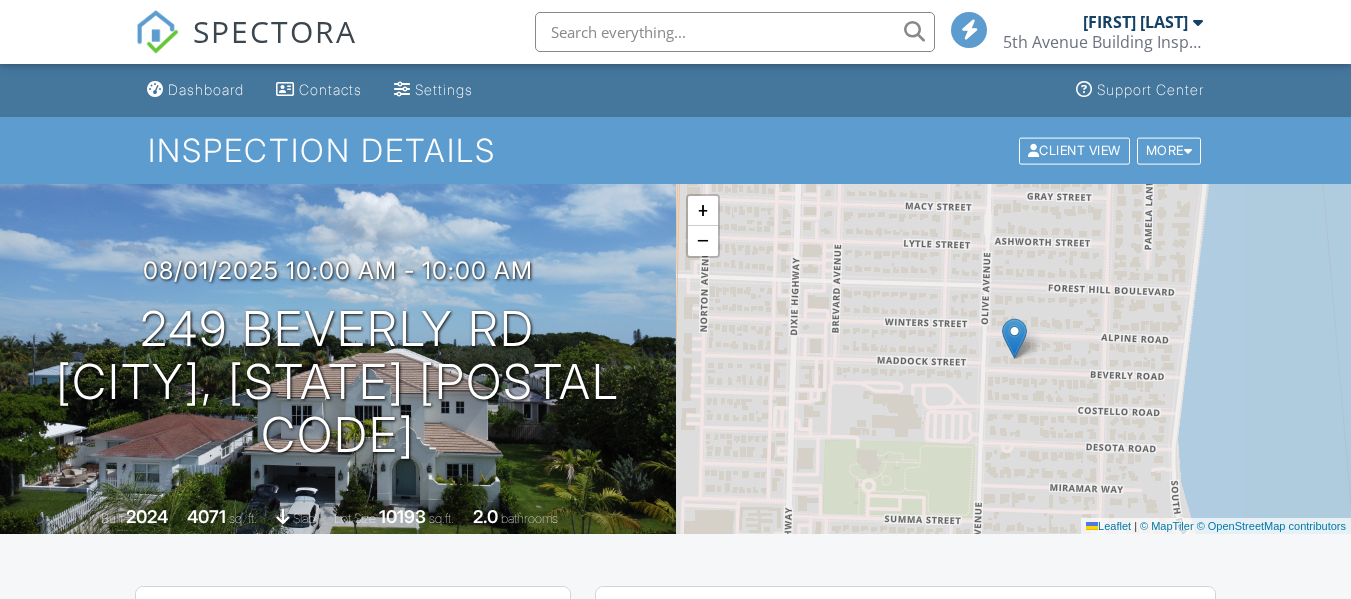 scroll, scrollTop: 0, scrollLeft: 0, axis: both 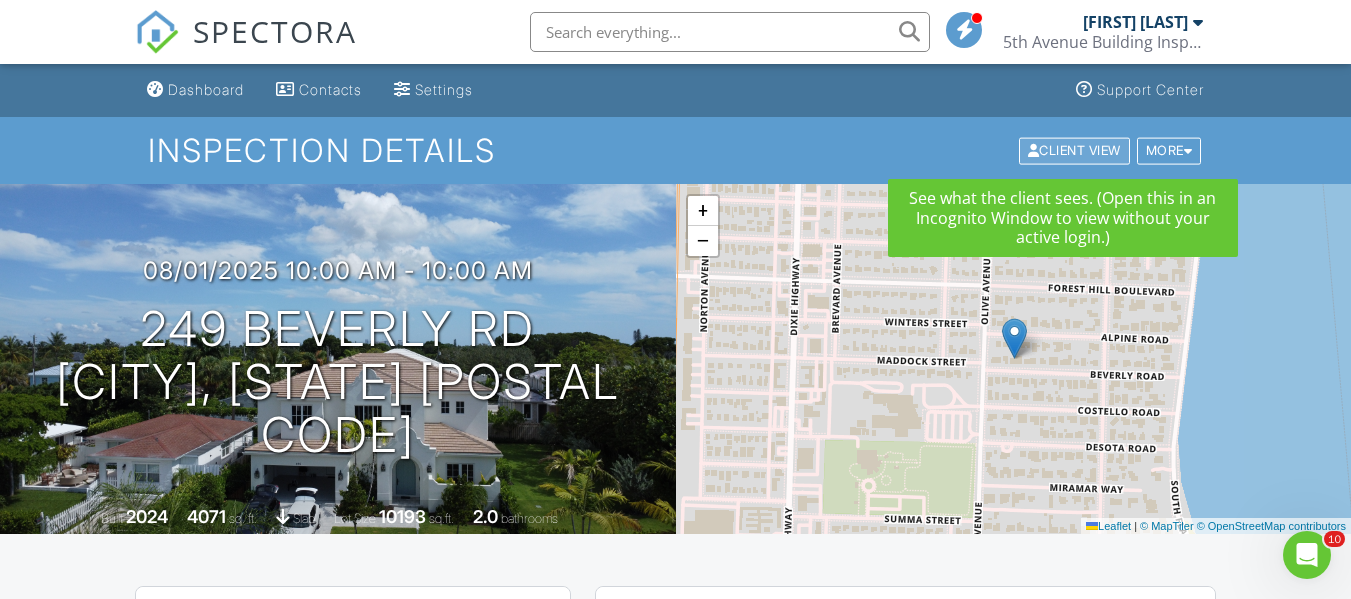 click on "Client View" at bounding box center (1074, 150) 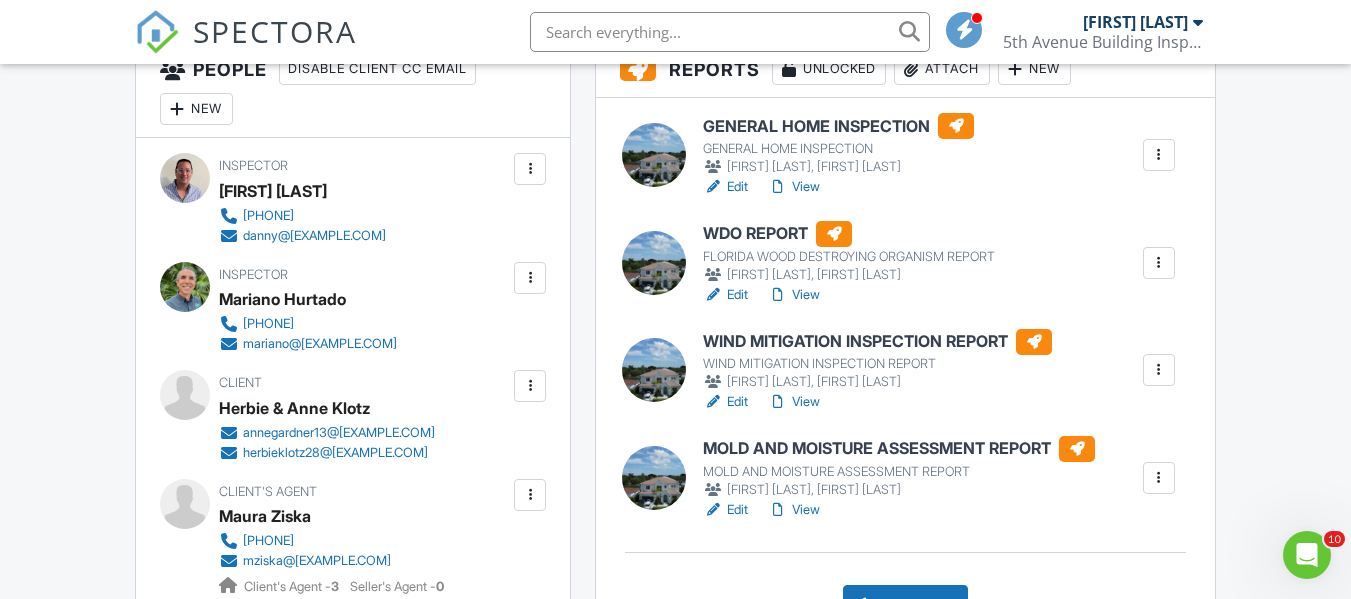 scroll, scrollTop: 532, scrollLeft: 0, axis: vertical 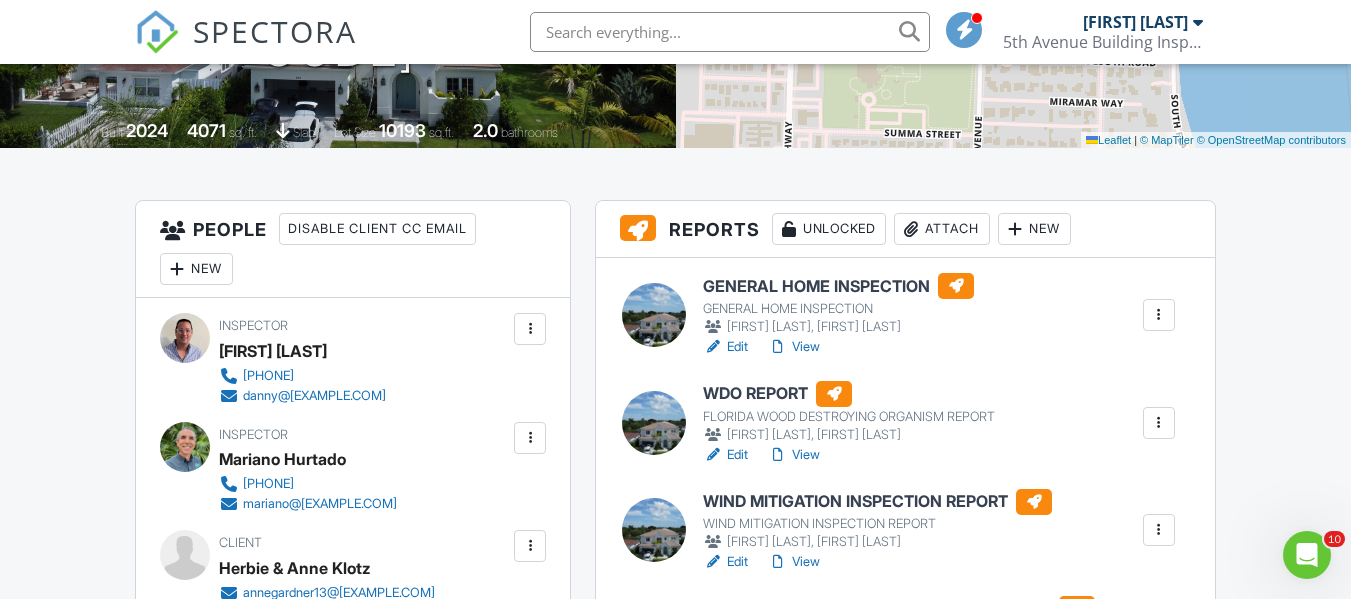 click on "Attach" at bounding box center [942, 229] 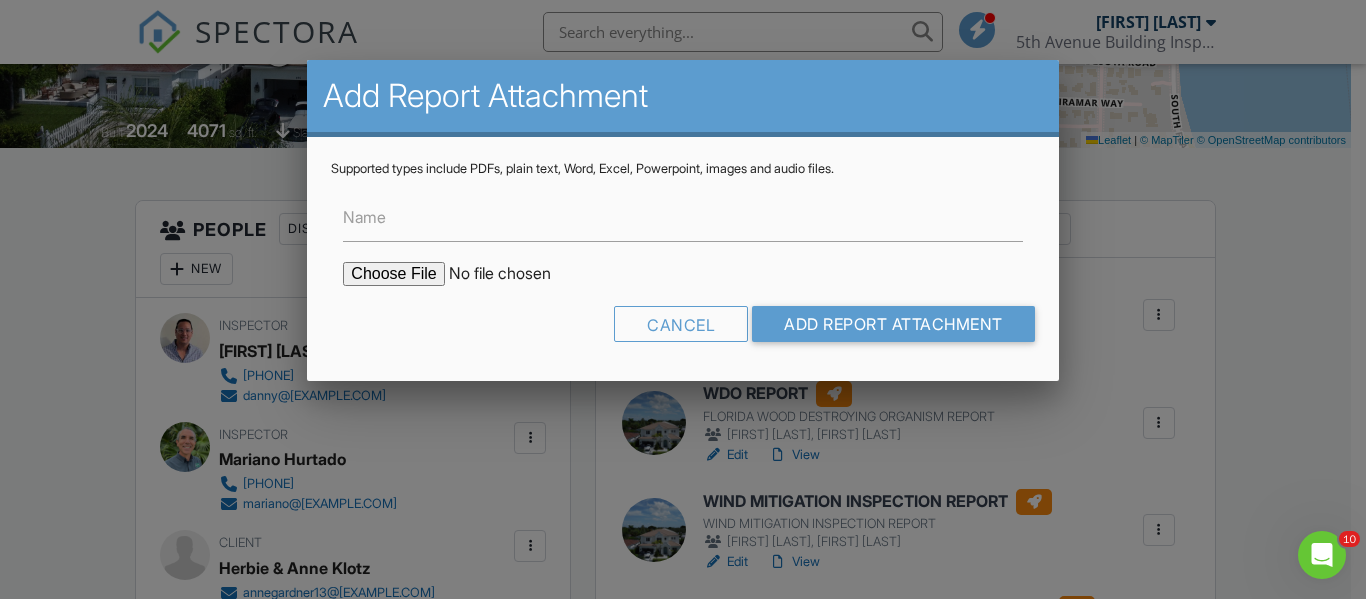 click at bounding box center [513, 274] 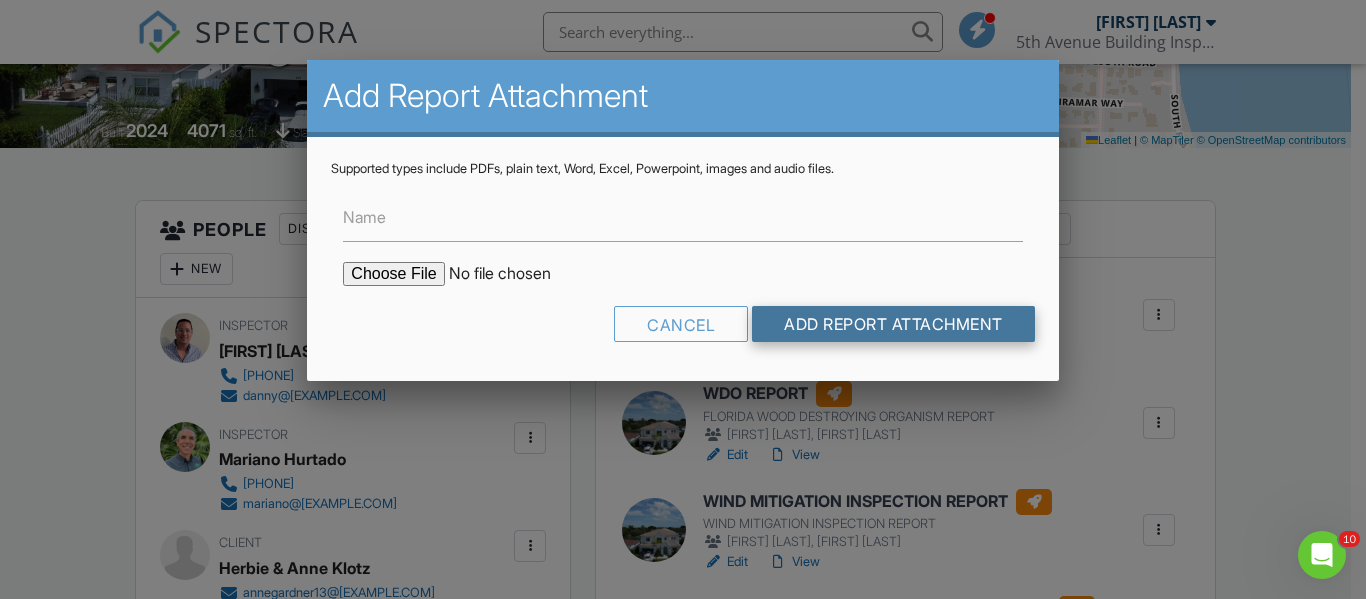 click on "Add Report Attachment" at bounding box center [893, 324] 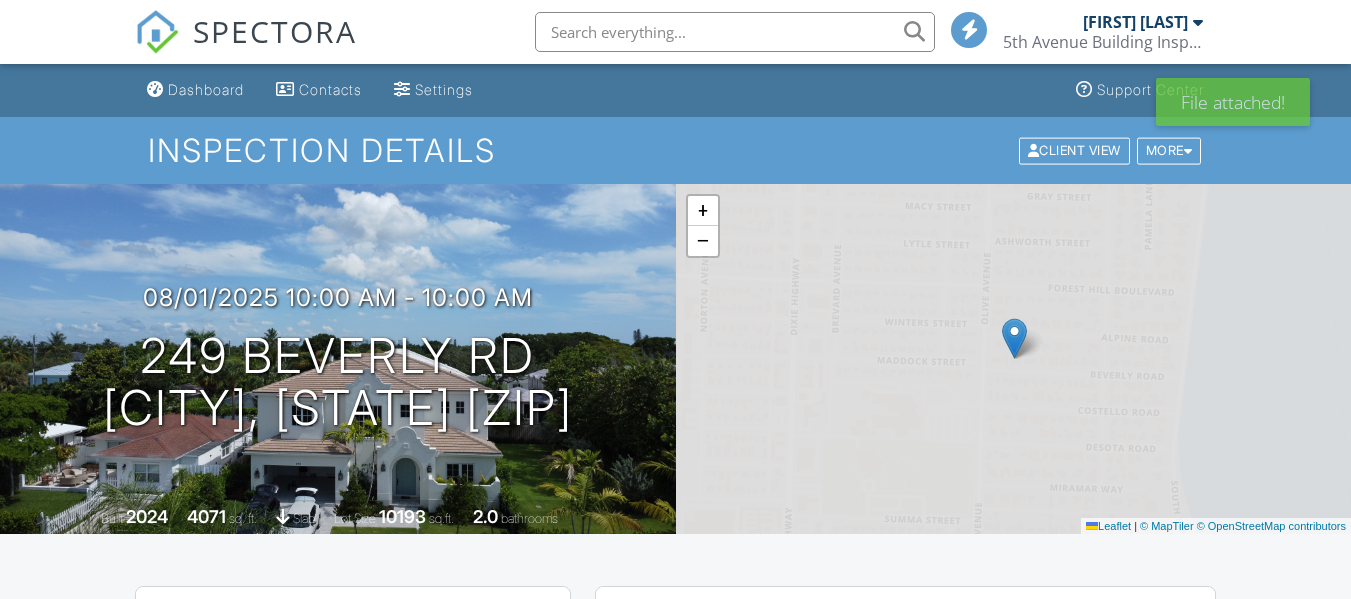 scroll, scrollTop: 0, scrollLeft: 0, axis: both 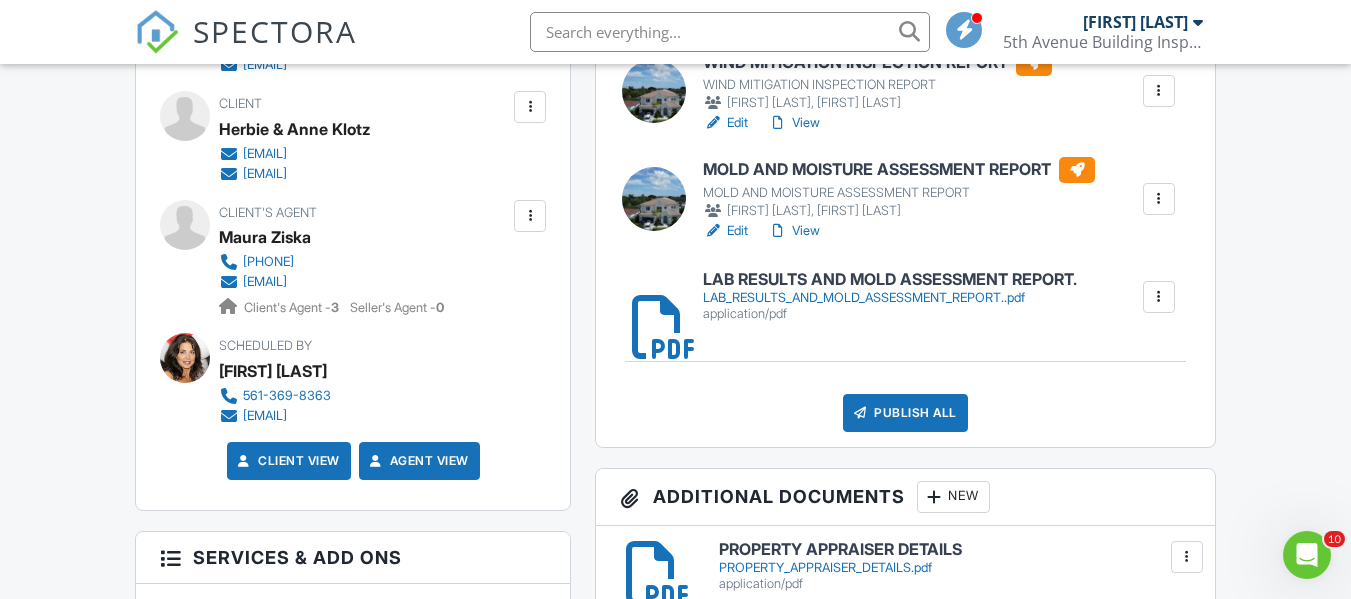 click on "LAB RESULTS AND MOLD ASSESSMENT REPORT." at bounding box center [890, 280] 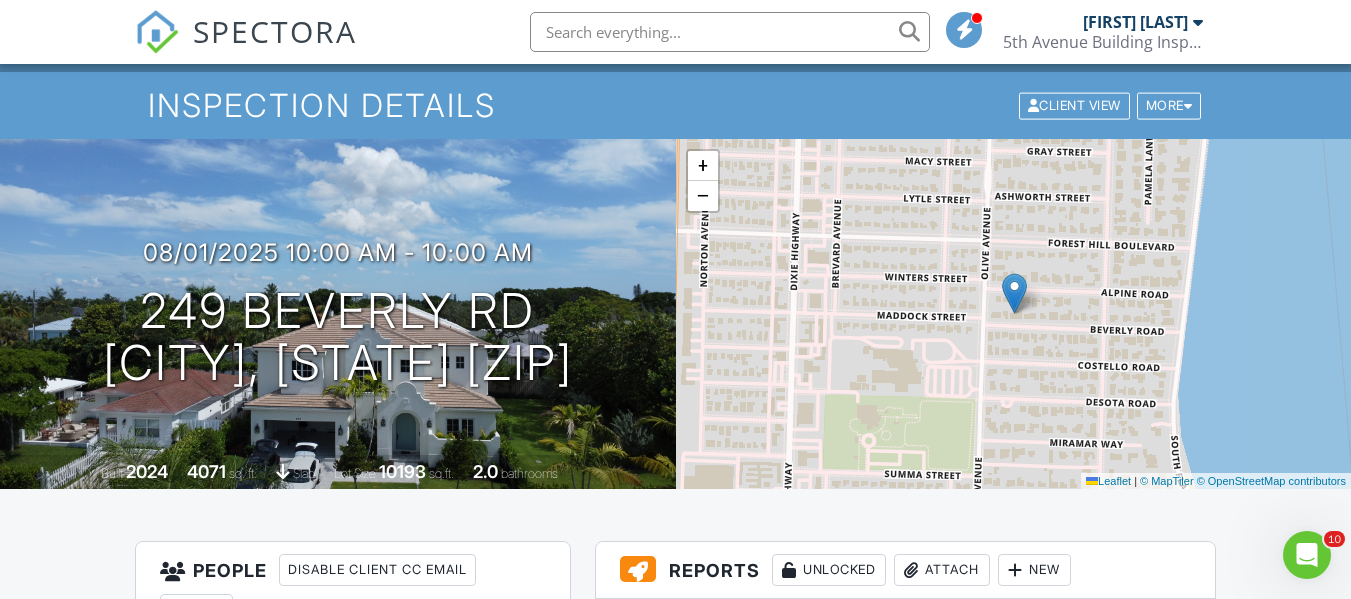 scroll, scrollTop: 0, scrollLeft: 0, axis: both 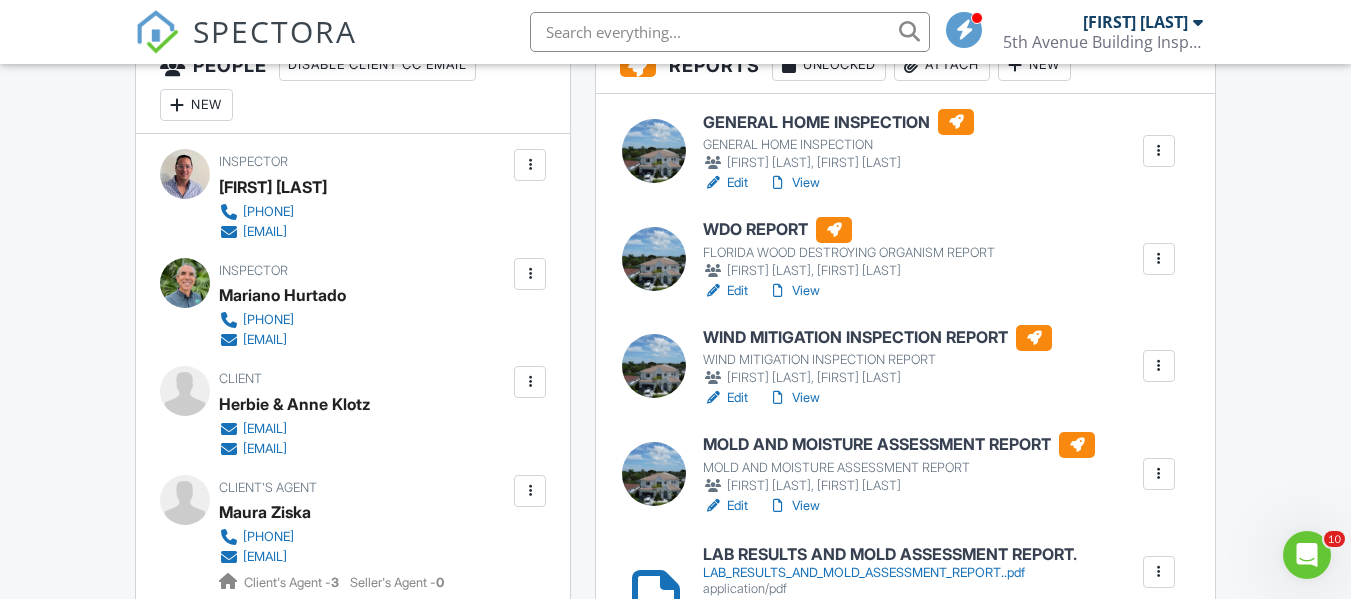 click on "GENERAL HOME INSPECTION" at bounding box center [838, 122] 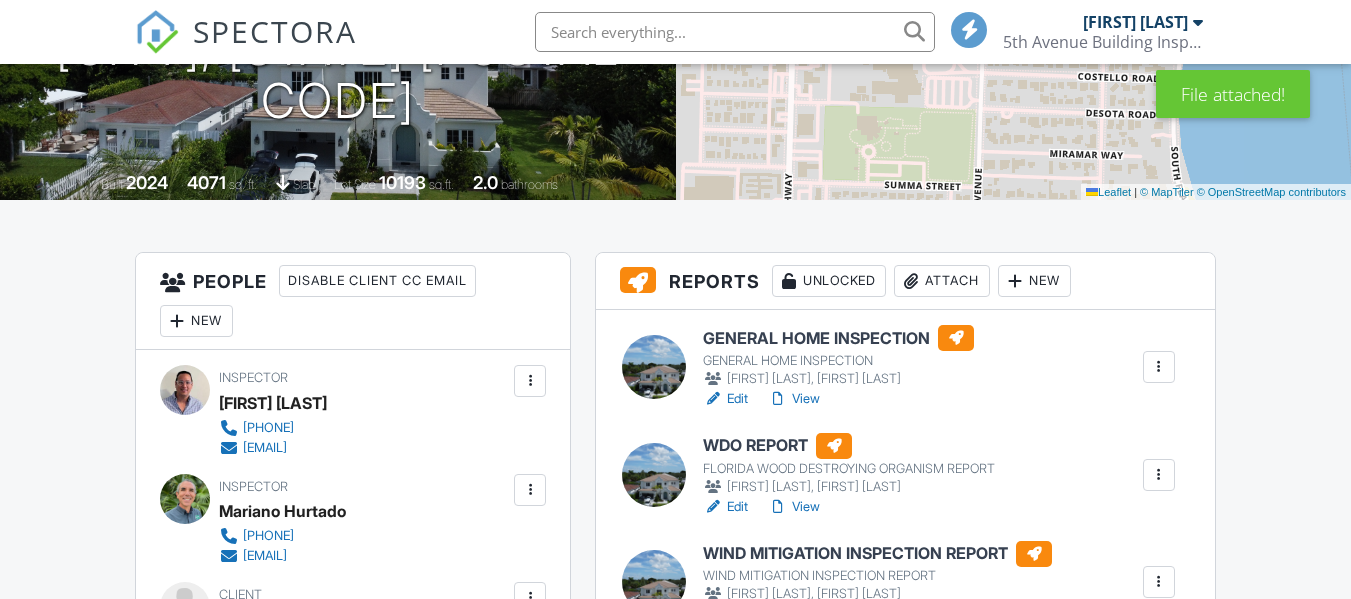click on "WDO REPORT" at bounding box center [849, 446] 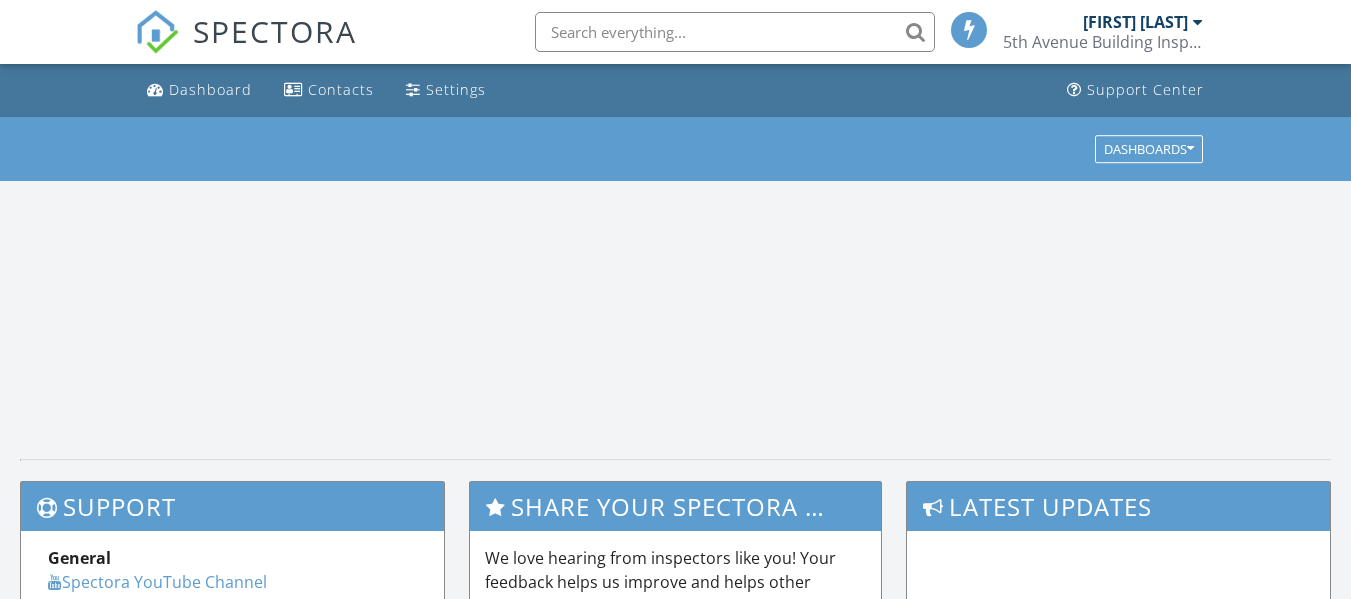 scroll, scrollTop: 0, scrollLeft: 0, axis: both 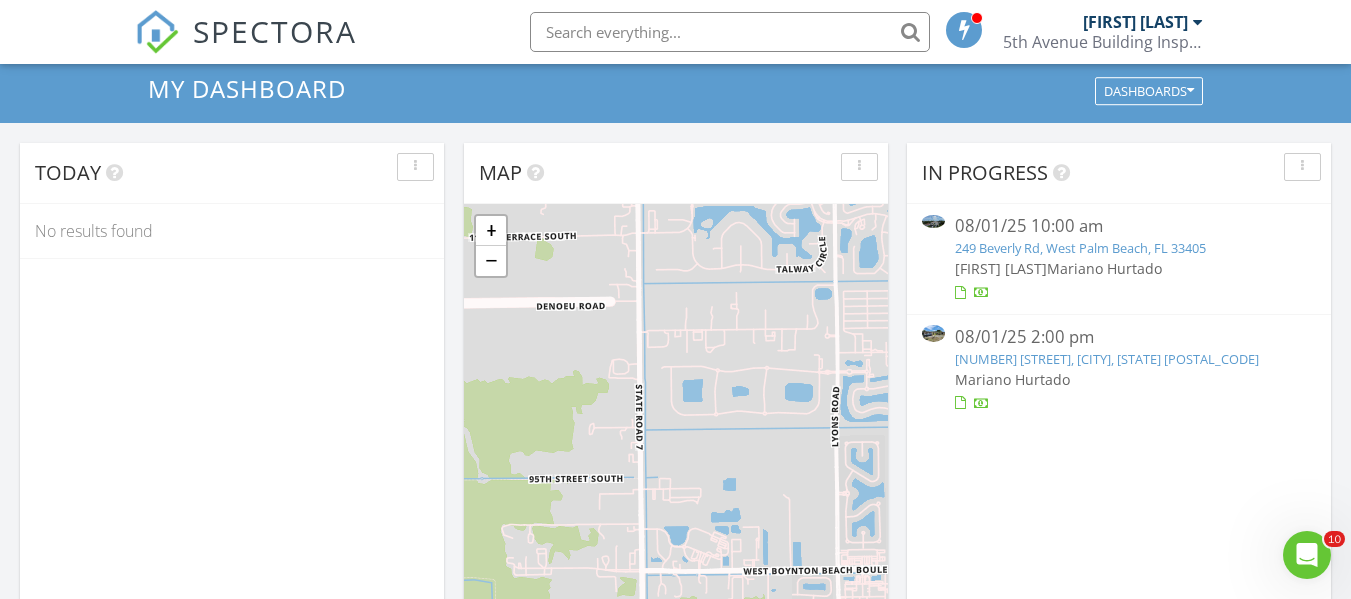 click on "249 Beverly Rd, West Palm Beach, FL 33405" at bounding box center (1080, 248) 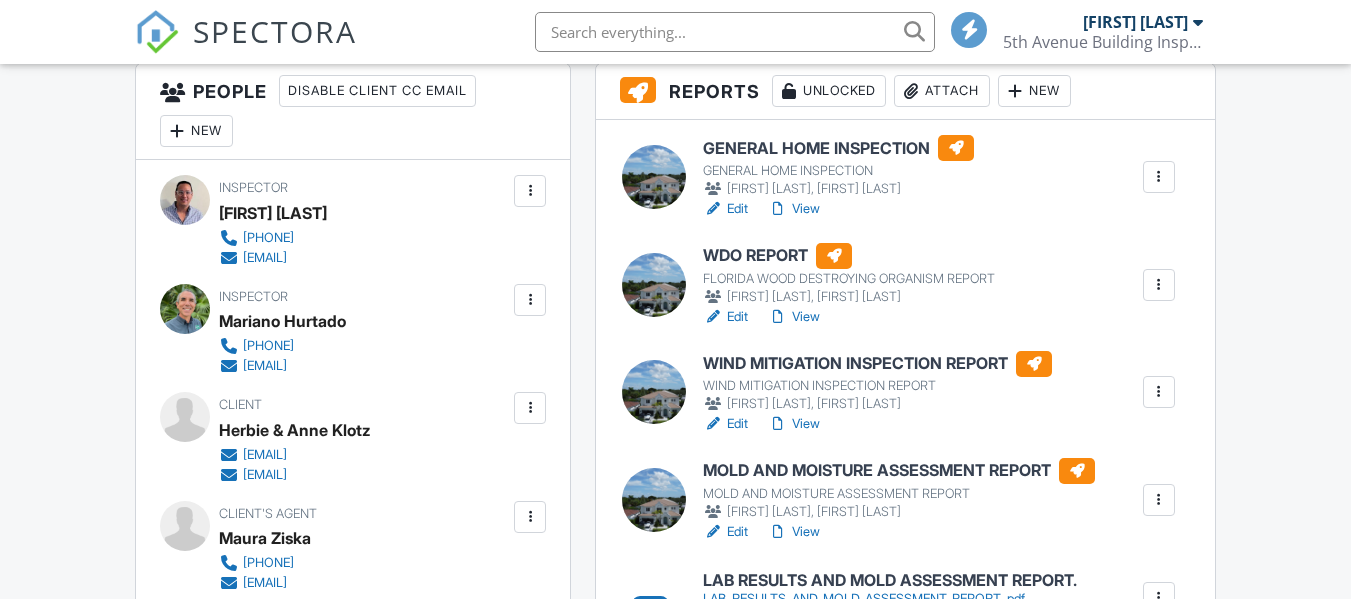 scroll, scrollTop: 524, scrollLeft: 0, axis: vertical 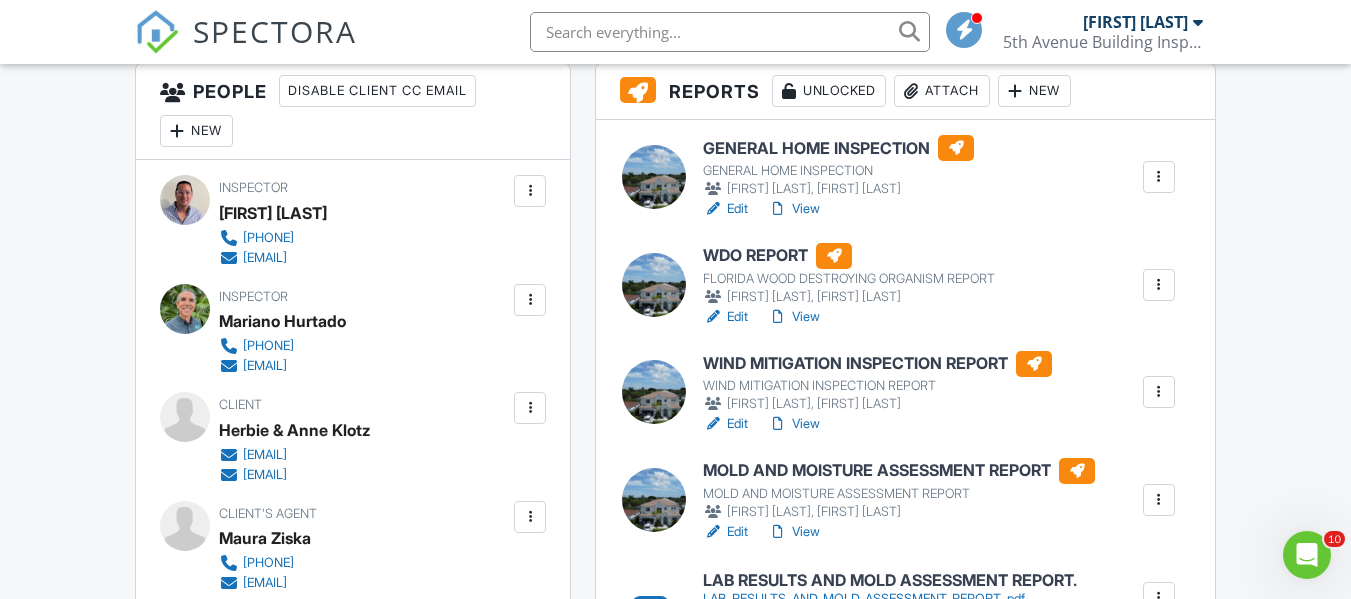 click on "WIND MITIGATION INSPECTION REPORT" at bounding box center [877, 364] 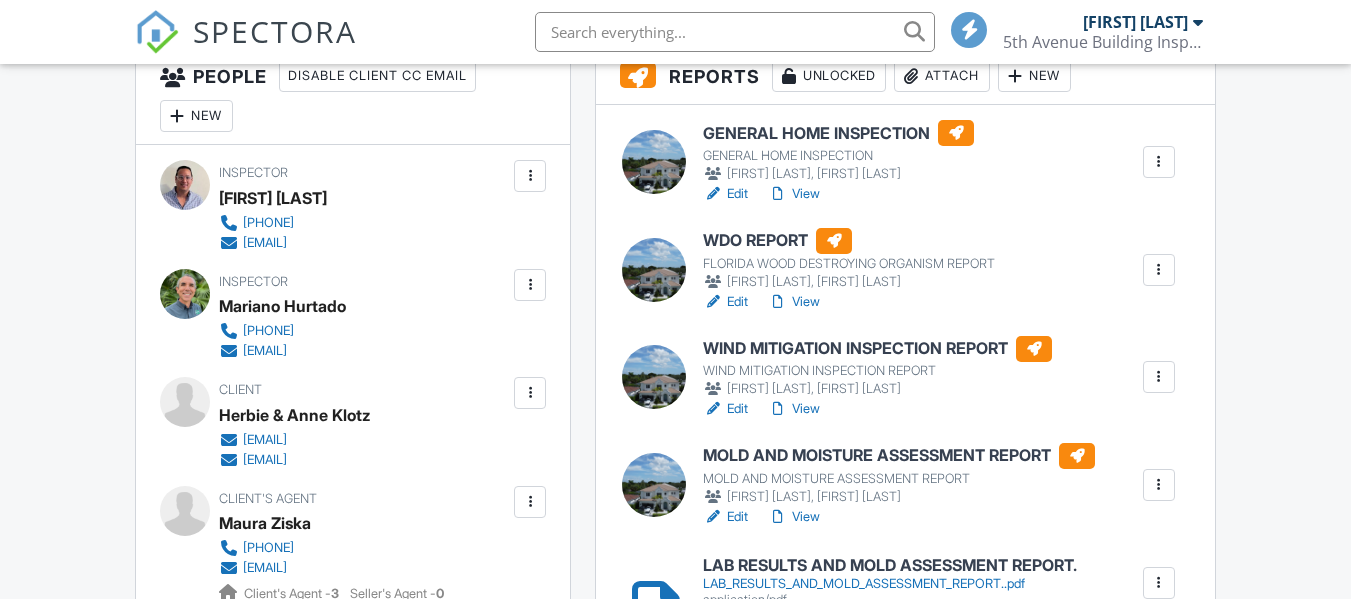 scroll, scrollTop: 0, scrollLeft: 0, axis: both 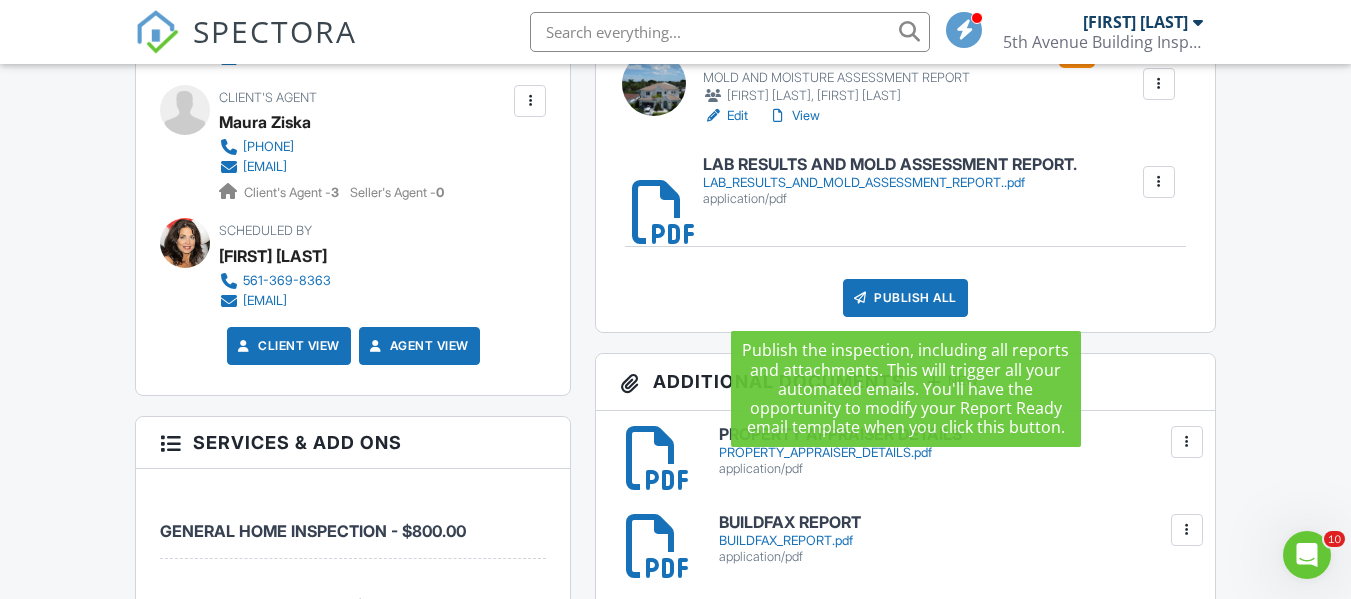 click on "Publish All" at bounding box center (905, 298) 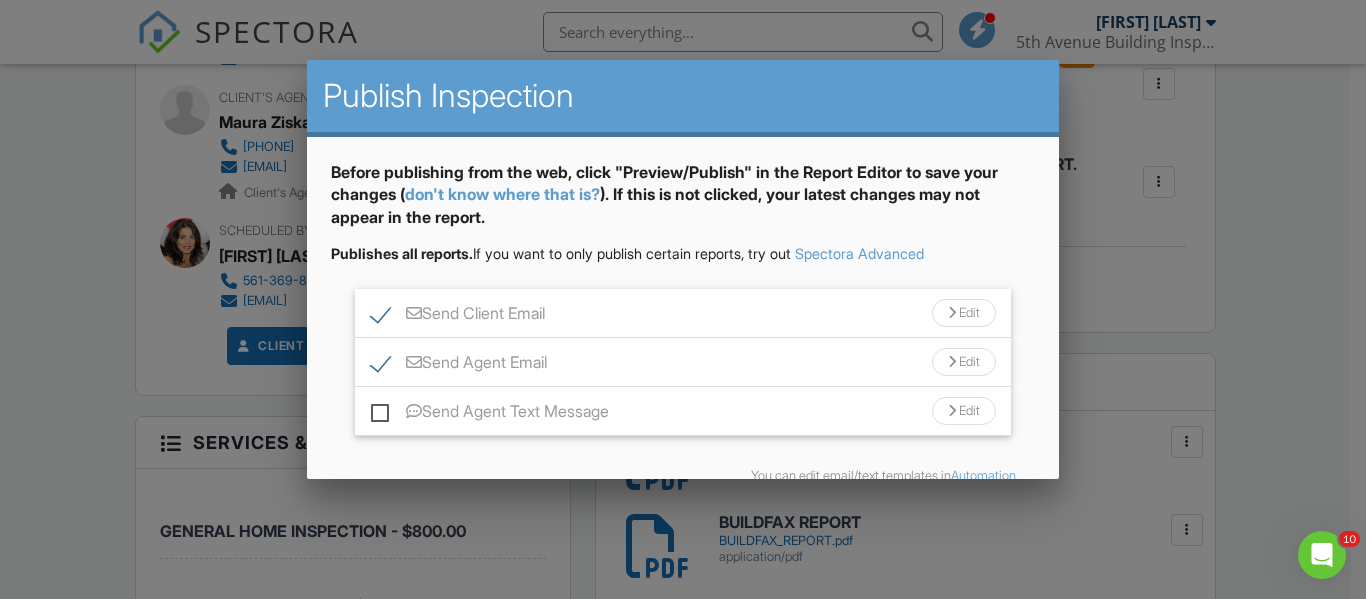 scroll, scrollTop: 101, scrollLeft: 0, axis: vertical 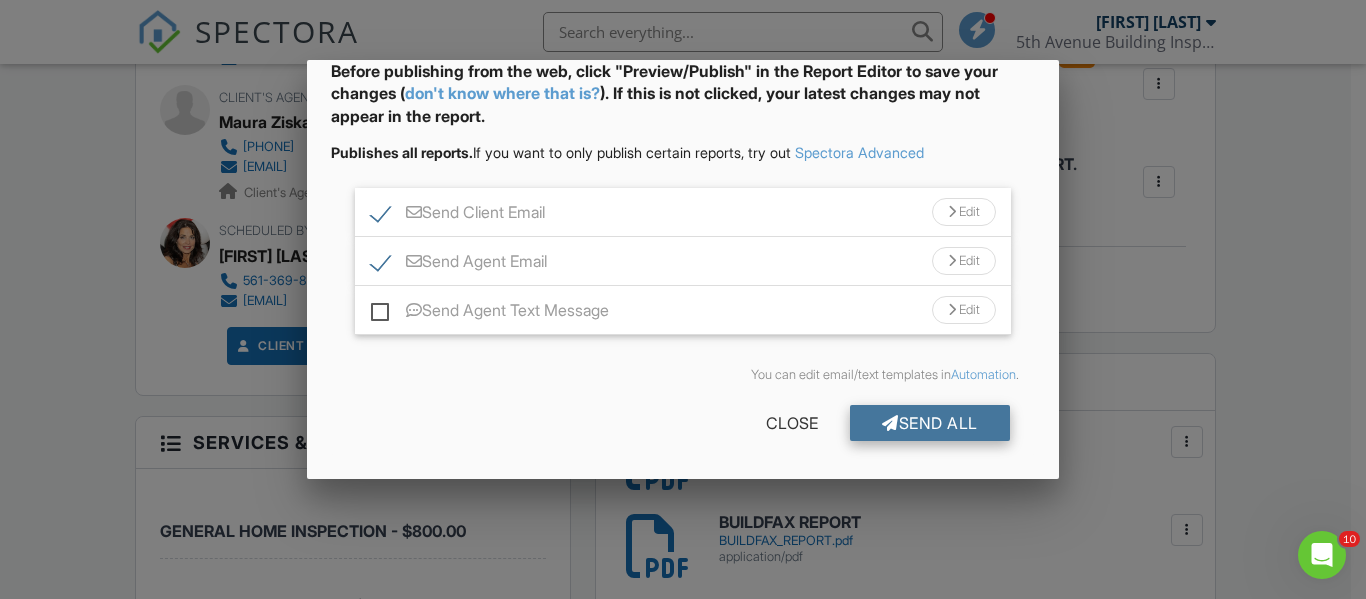 click on "Send All" at bounding box center (930, 423) 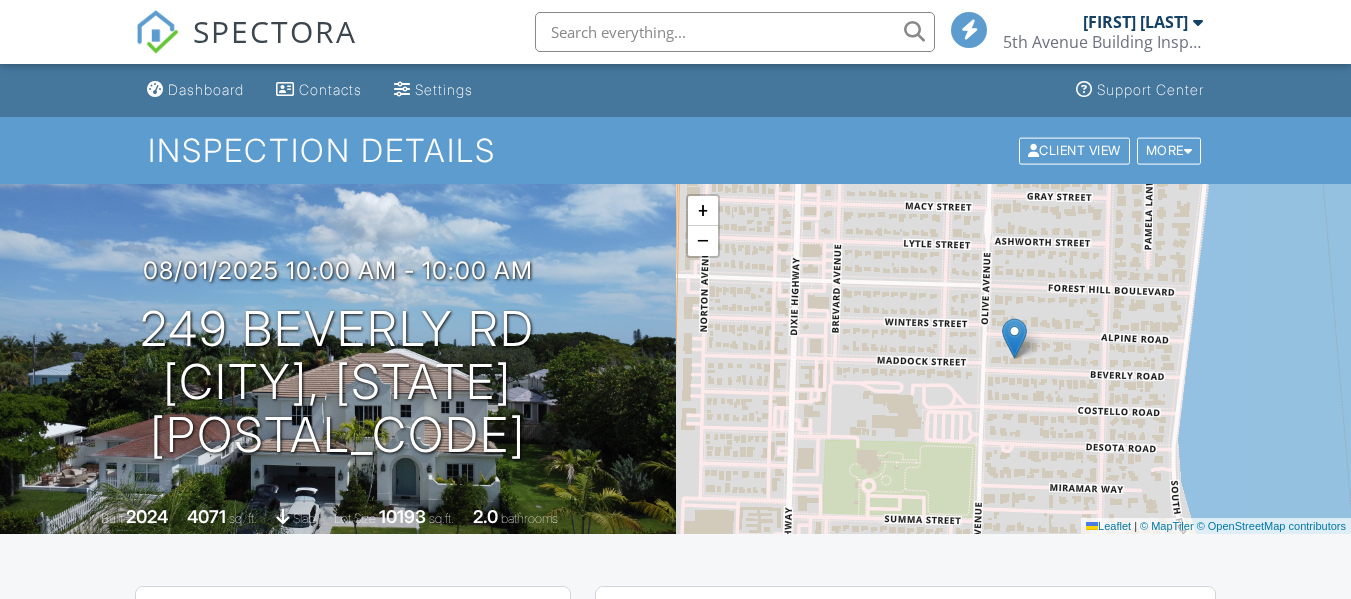 scroll, scrollTop: 940, scrollLeft: 0, axis: vertical 